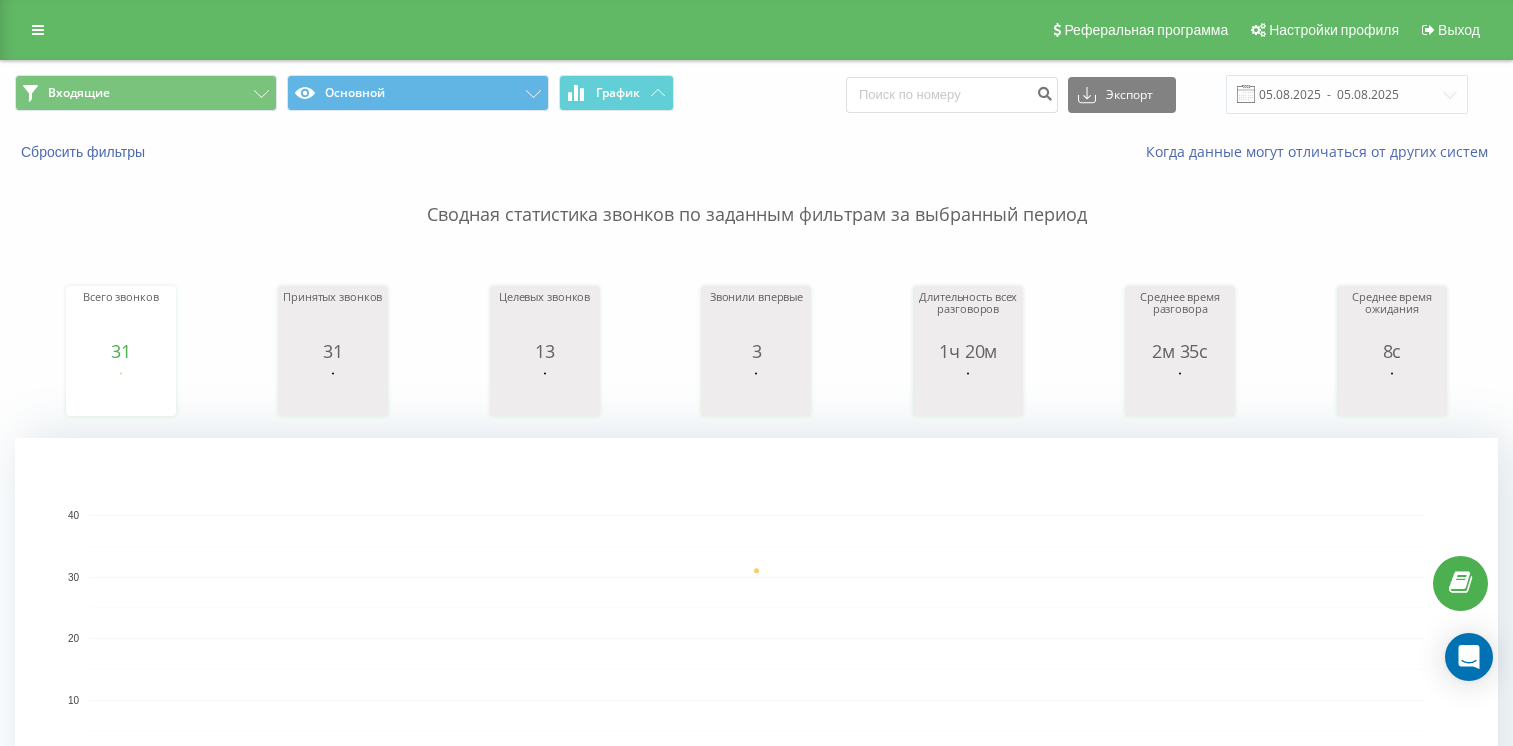 scroll, scrollTop: 0, scrollLeft: 0, axis: both 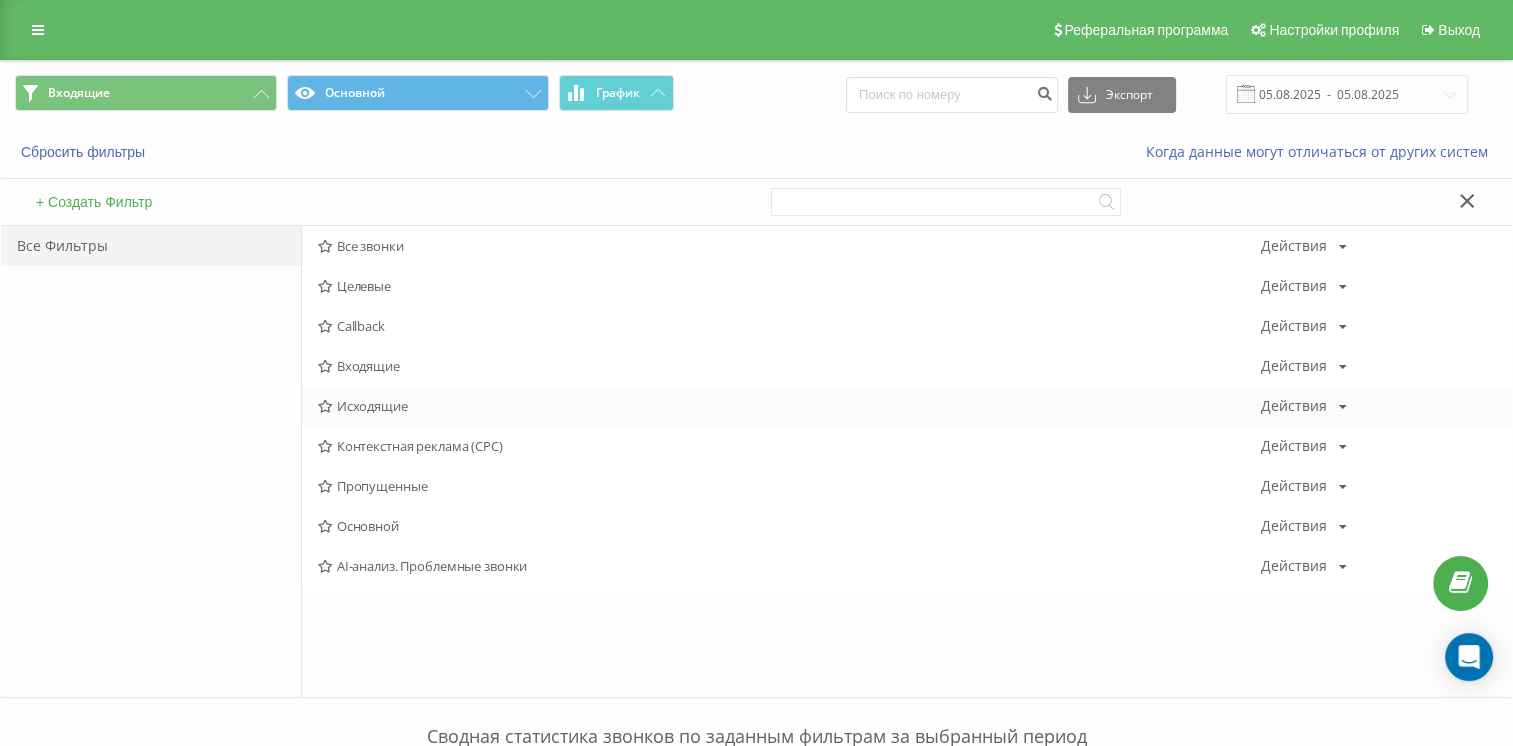 click on "Исходящие" at bounding box center [789, 406] 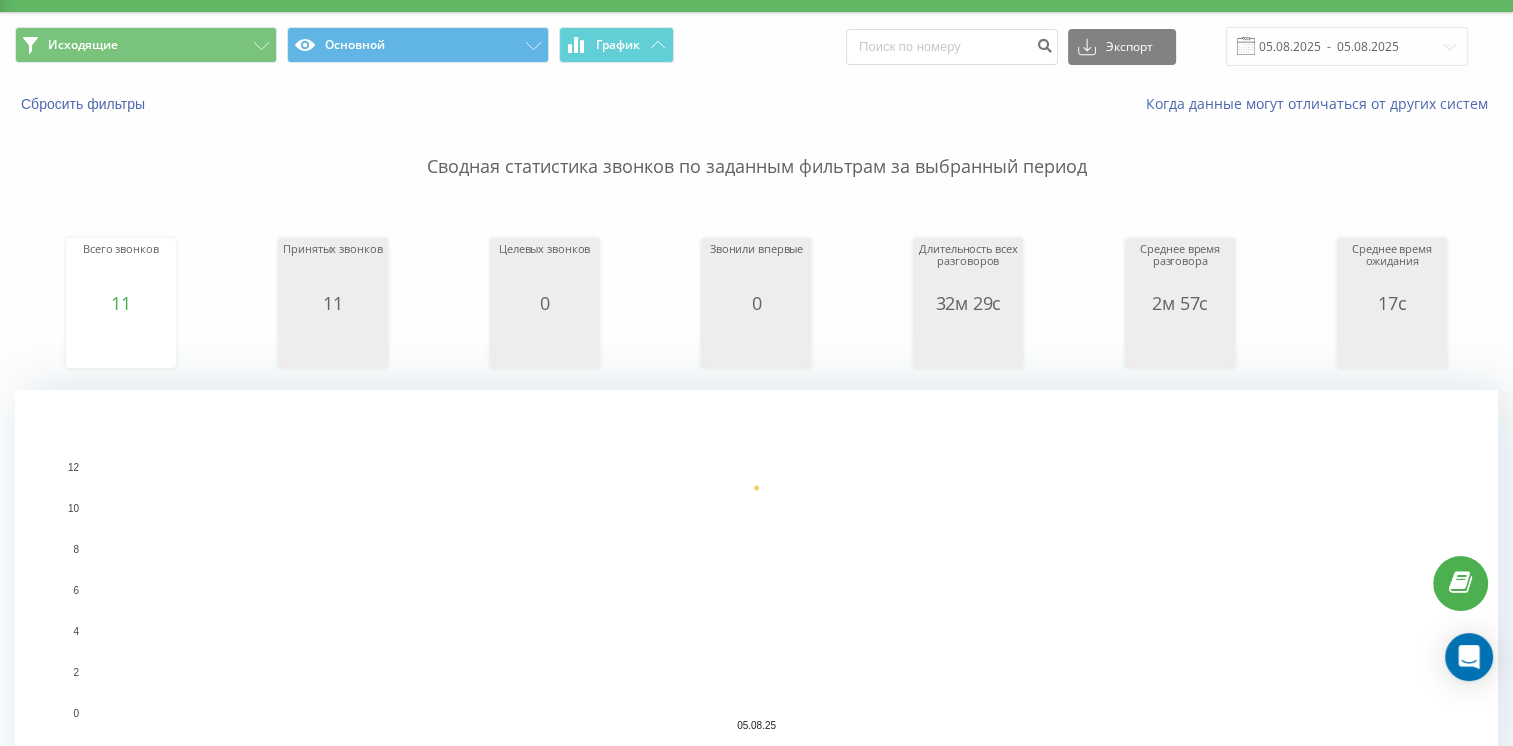 scroll, scrollTop: 0, scrollLeft: 0, axis: both 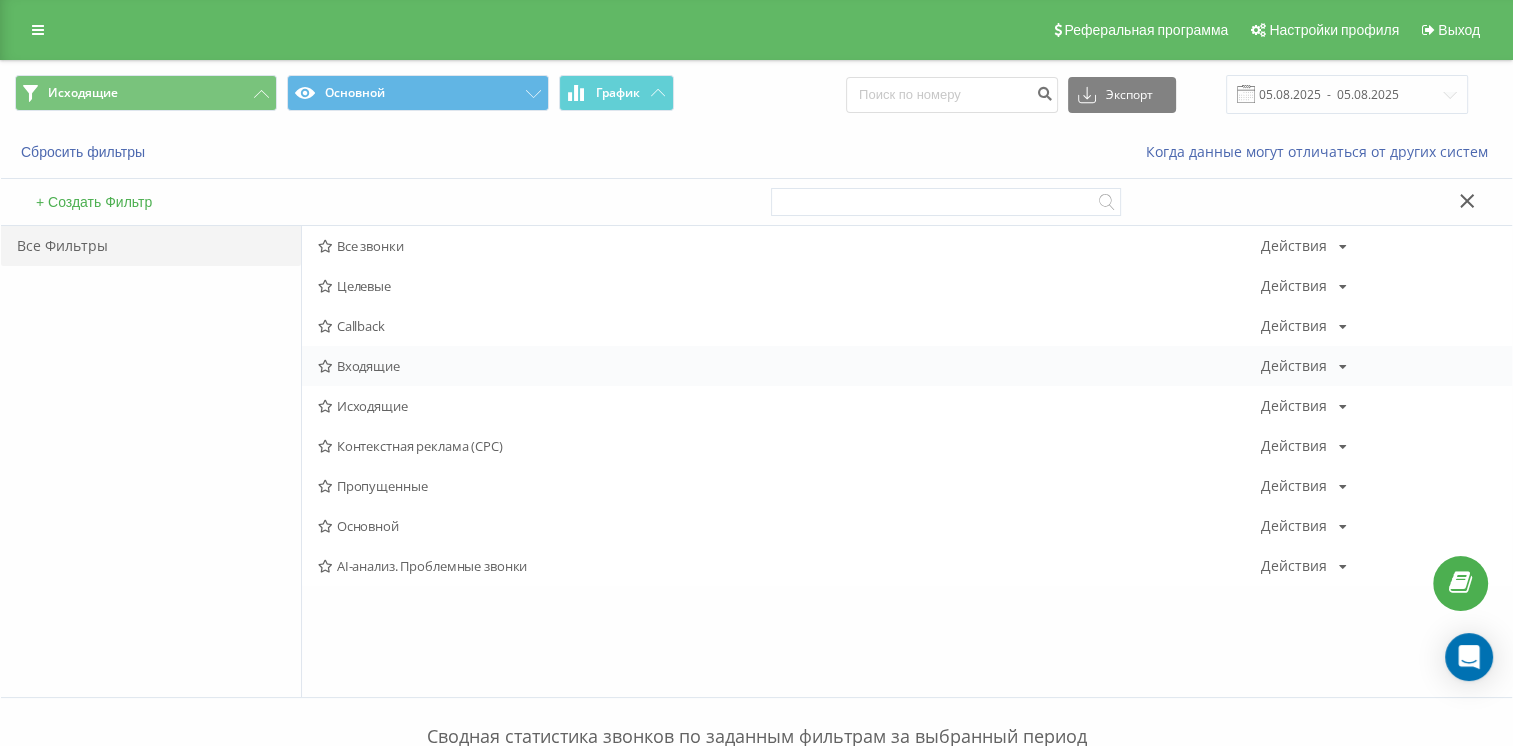 click on "Входящие" at bounding box center [789, 366] 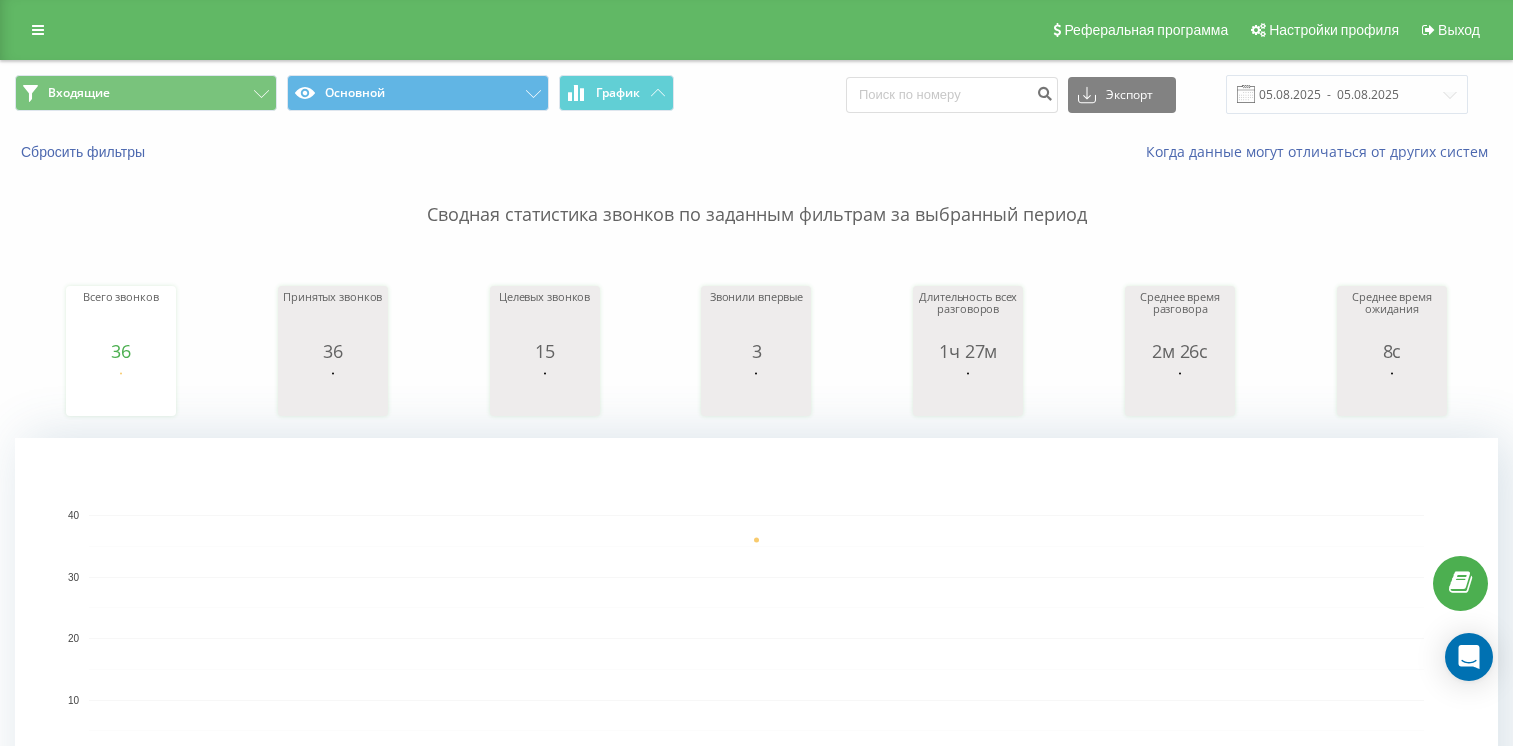 scroll, scrollTop: 0, scrollLeft: 0, axis: both 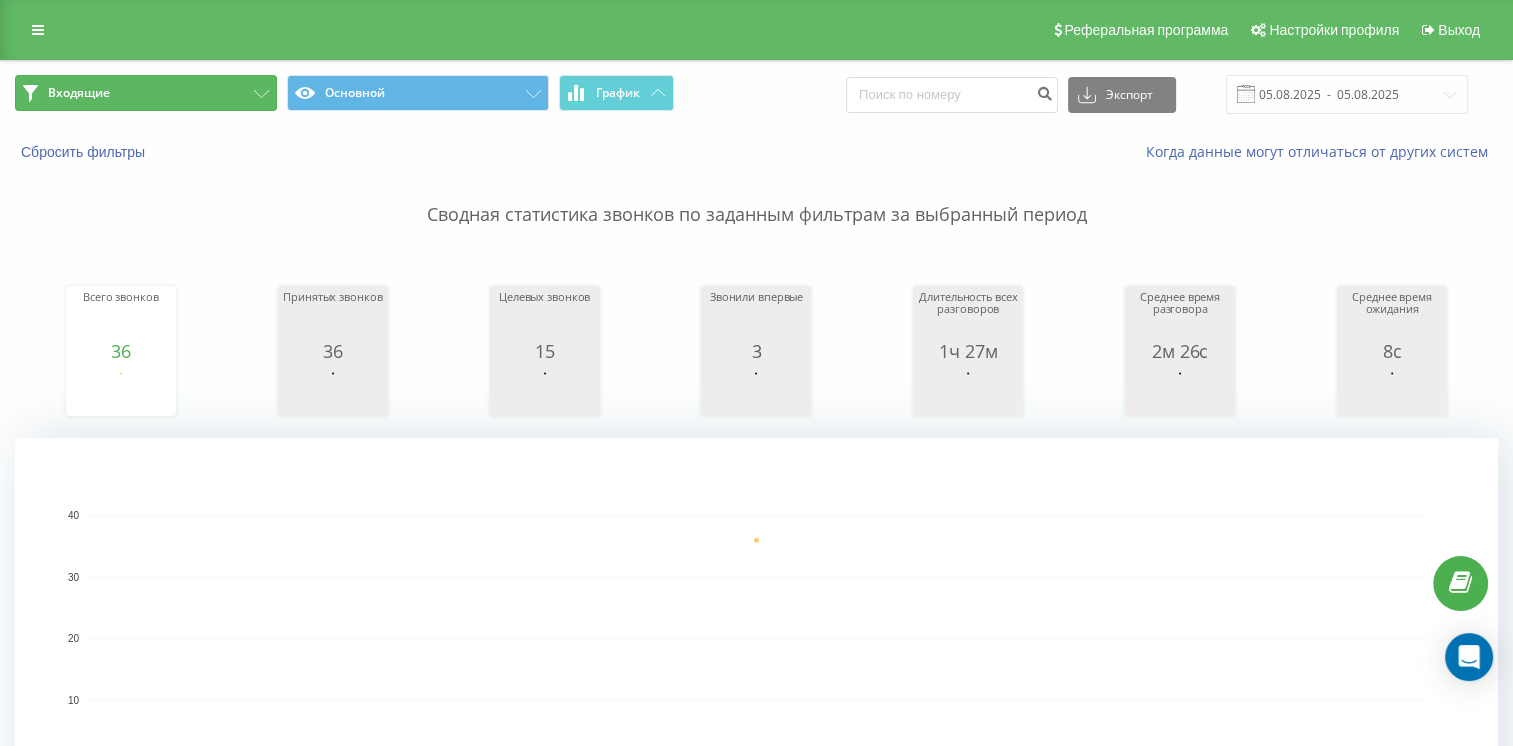 click on "Входящие" at bounding box center [146, 93] 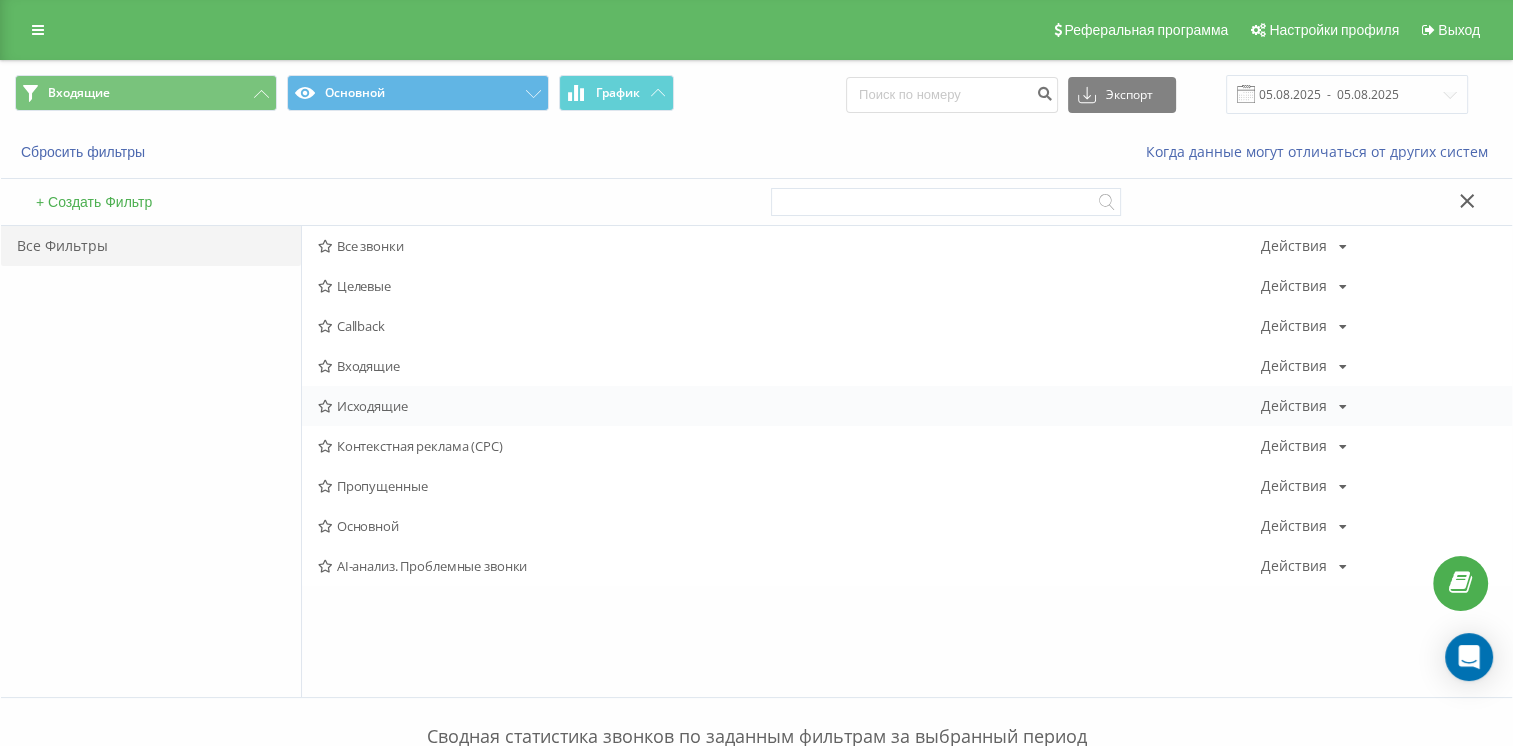 click on "Исходящие" at bounding box center (789, 406) 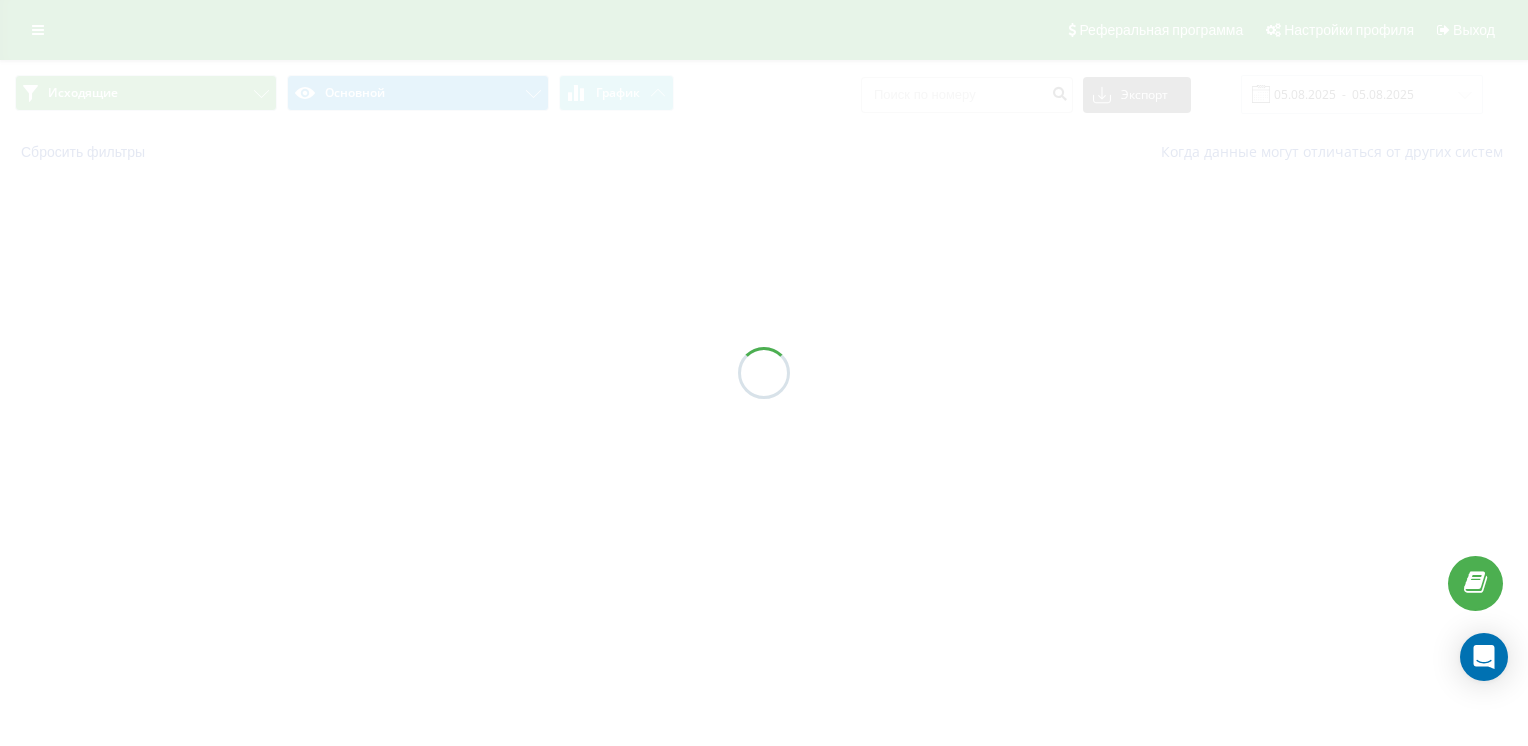 scroll, scrollTop: 0, scrollLeft: 0, axis: both 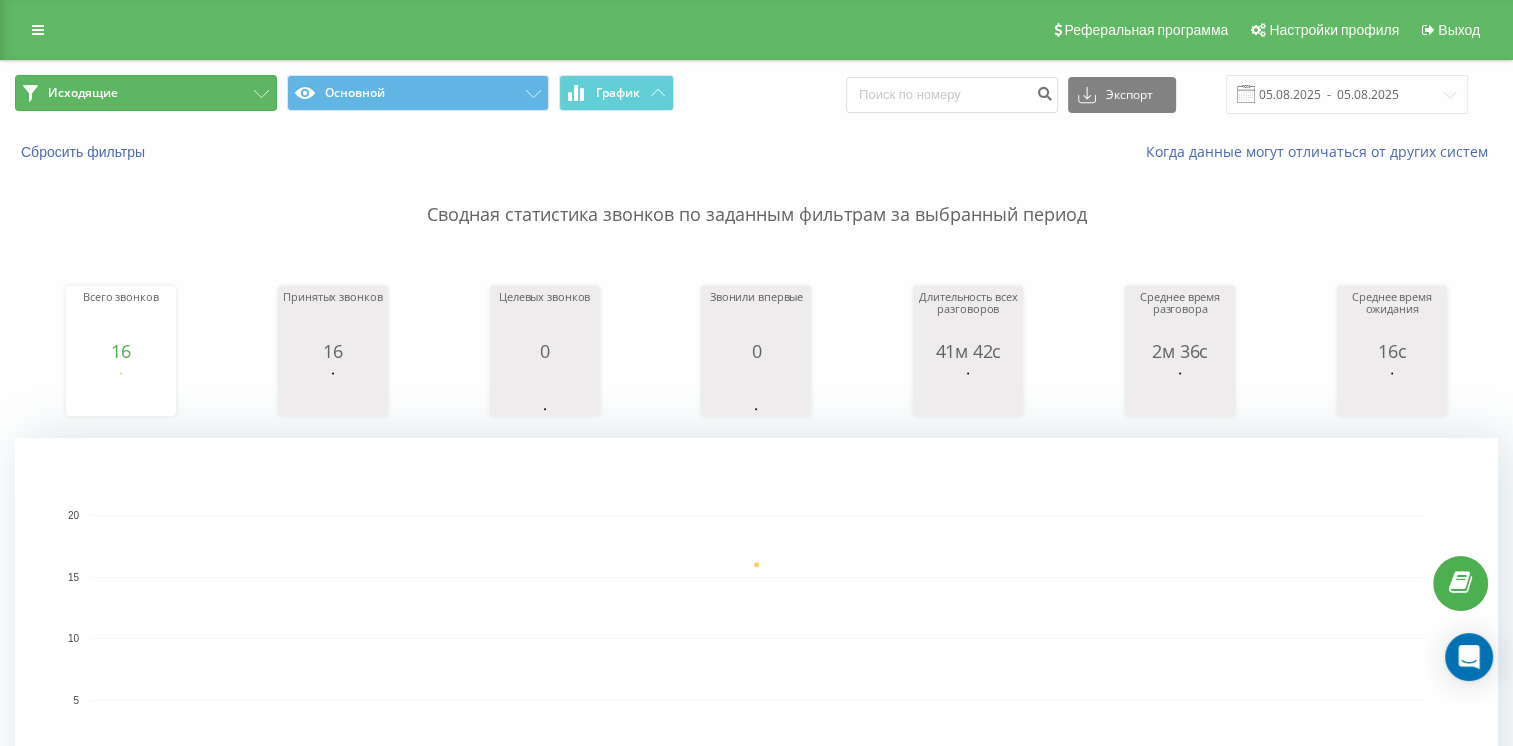 click on "Исходящие" at bounding box center [146, 93] 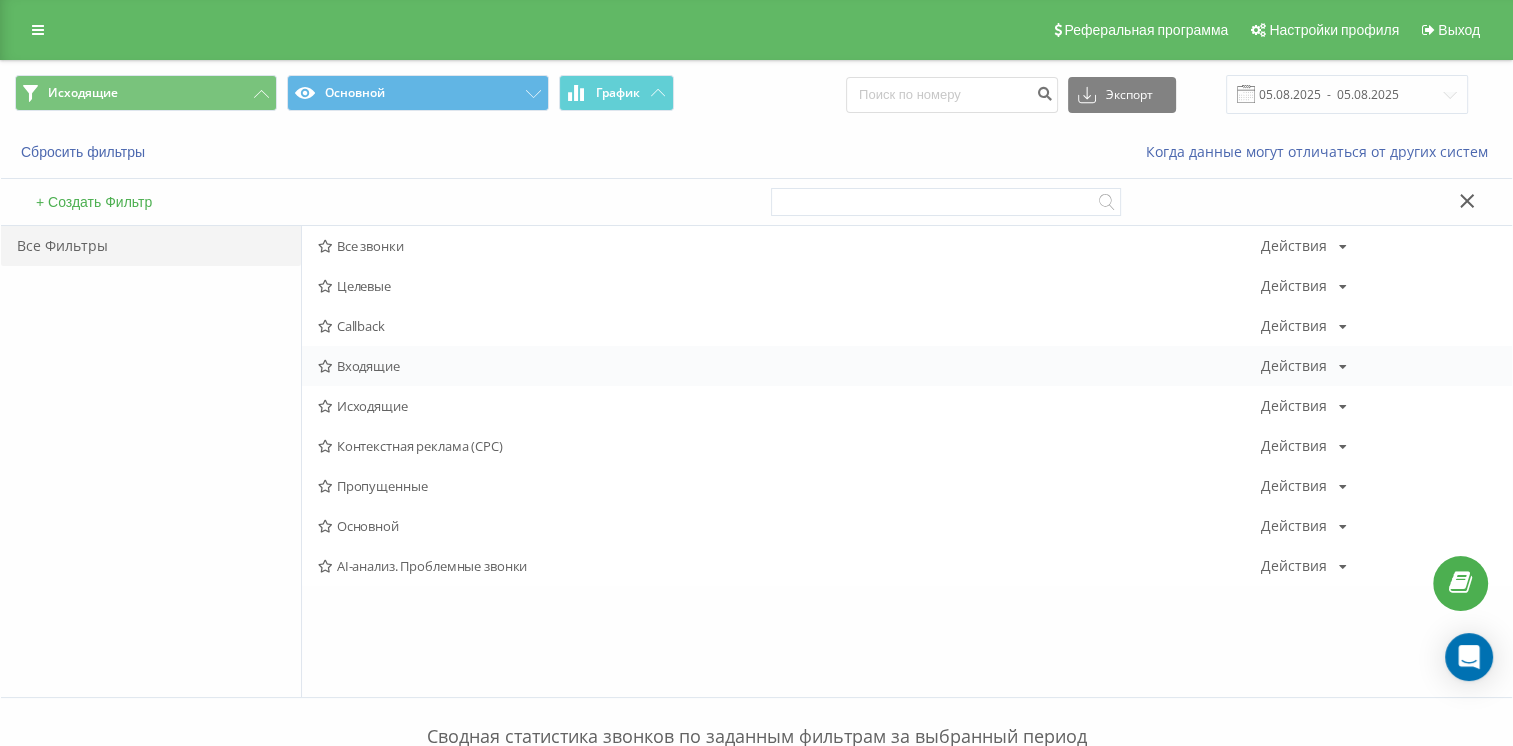 click on "Входящие Действия Редактировать Копировать Удалить По умолчанию Поделиться" at bounding box center (907, 366) 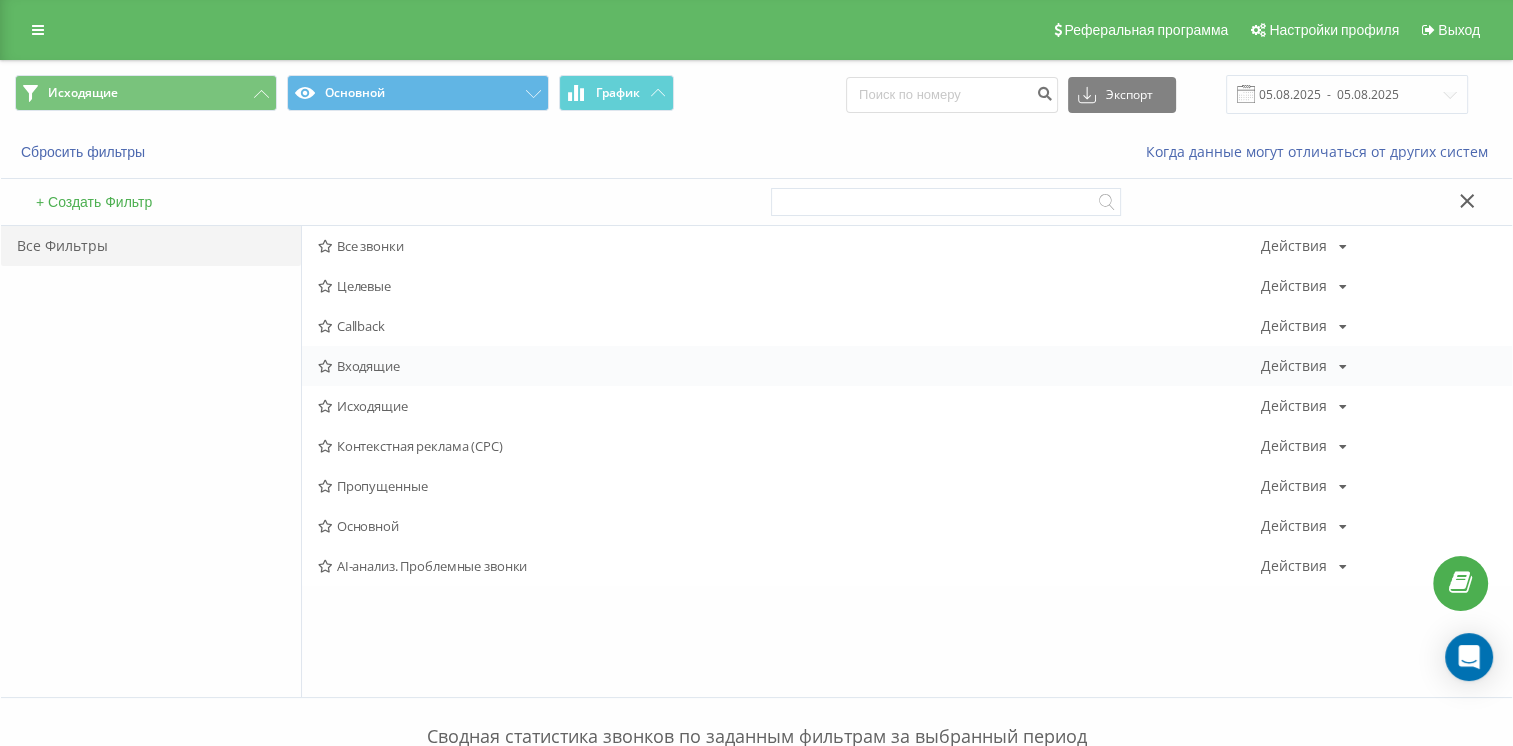 click on "Входящие" at bounding box center [789, 366] 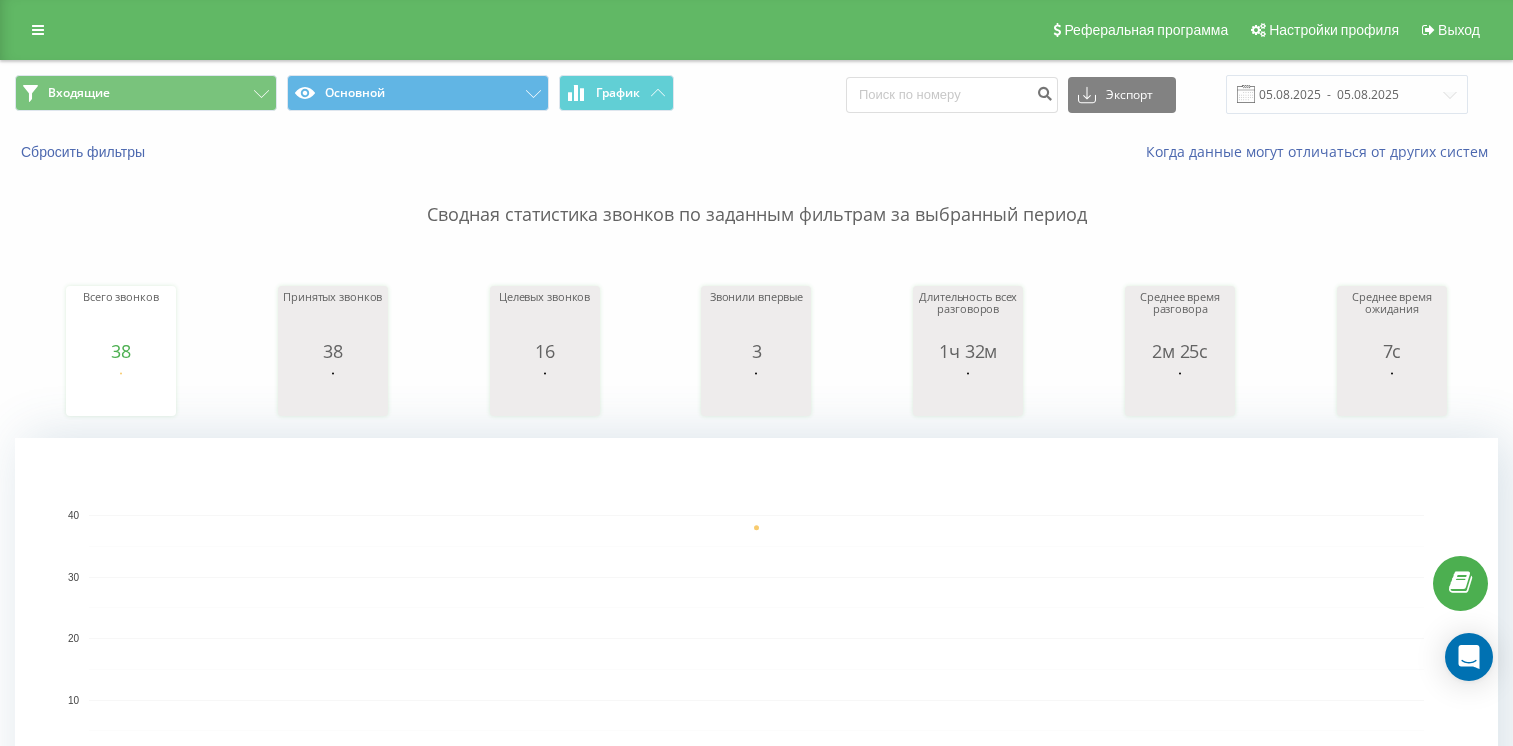 scroll, scrollTop: 0, scrollLeft: 0, axis: both 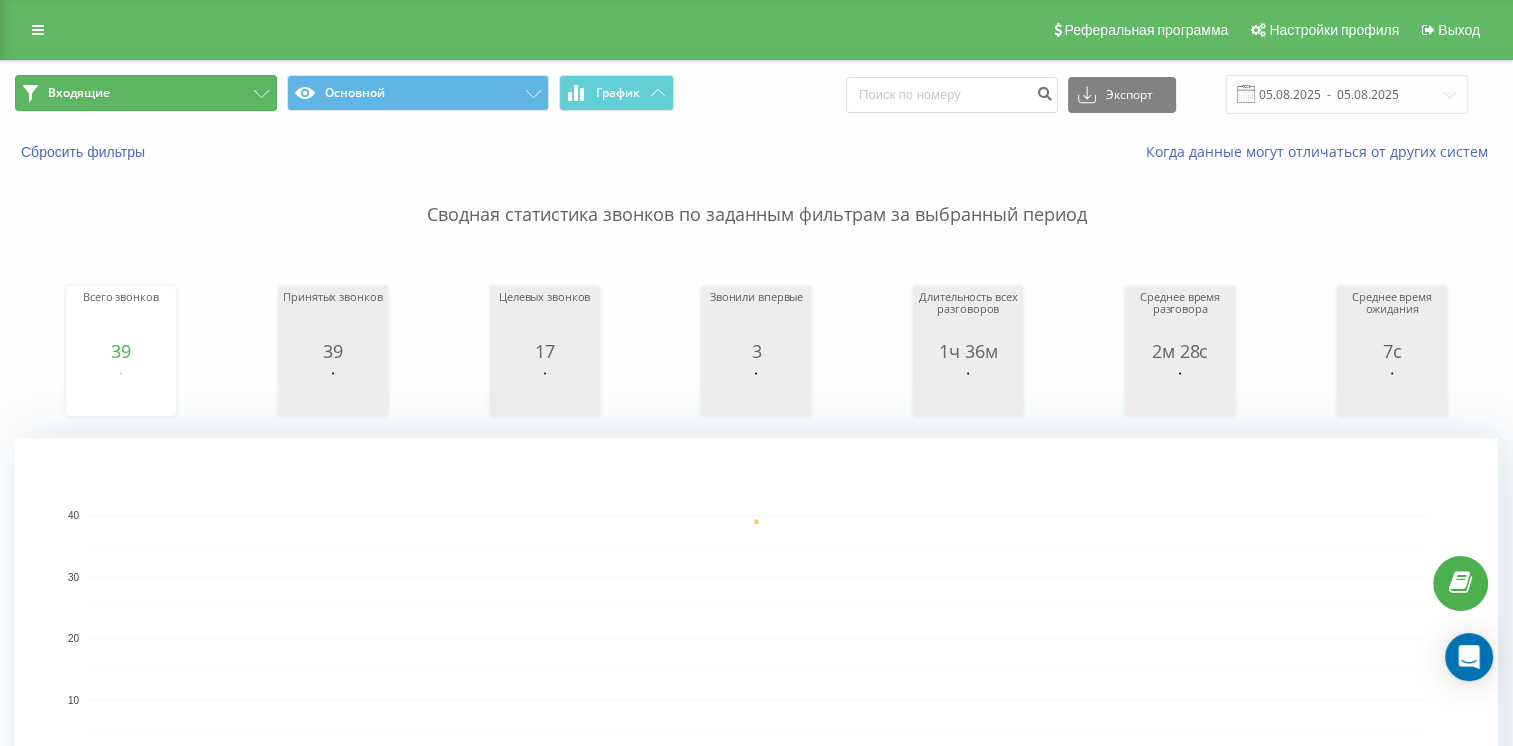 click on "Входящие" at bounding box center (146, 93) 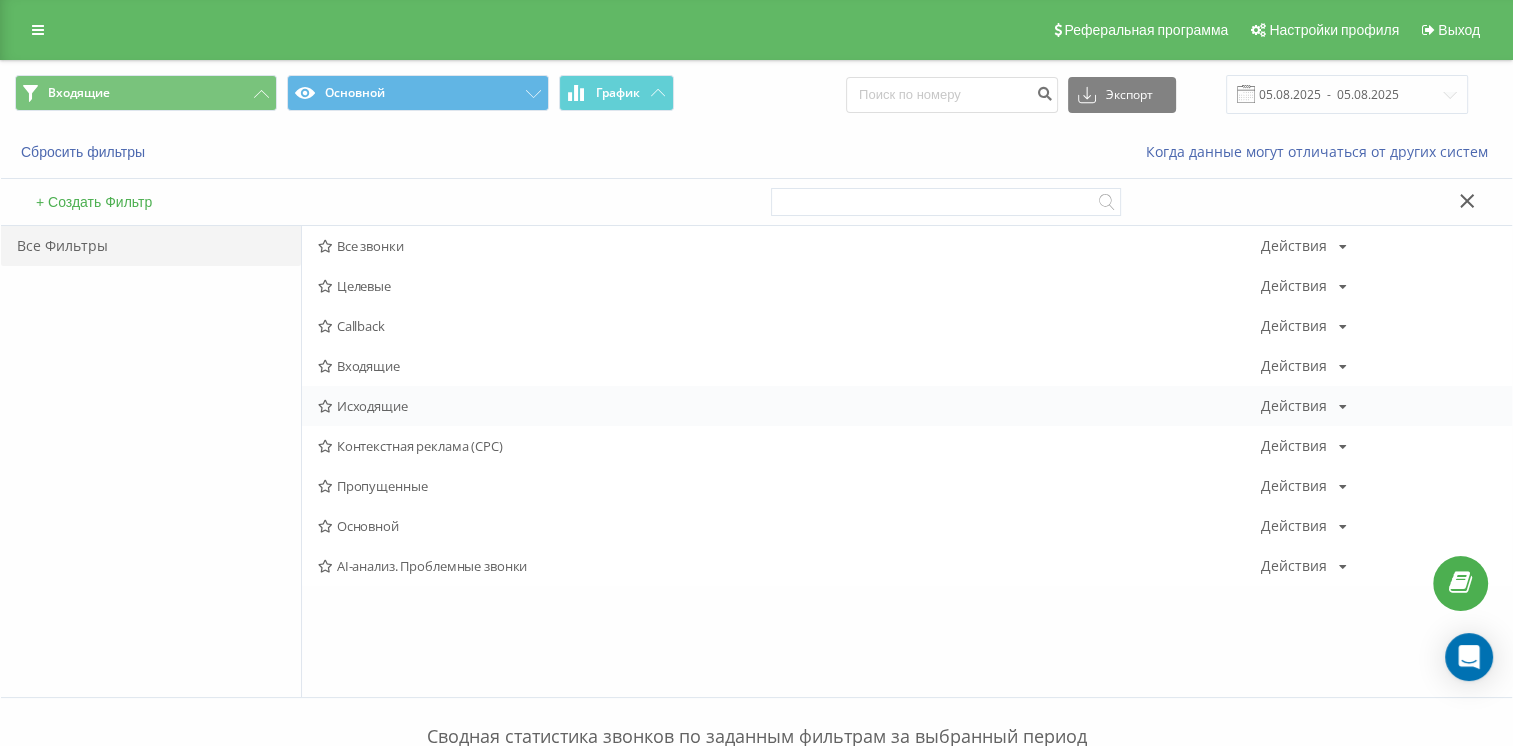 click on "Исходящие" at bounding box center [789, 406] 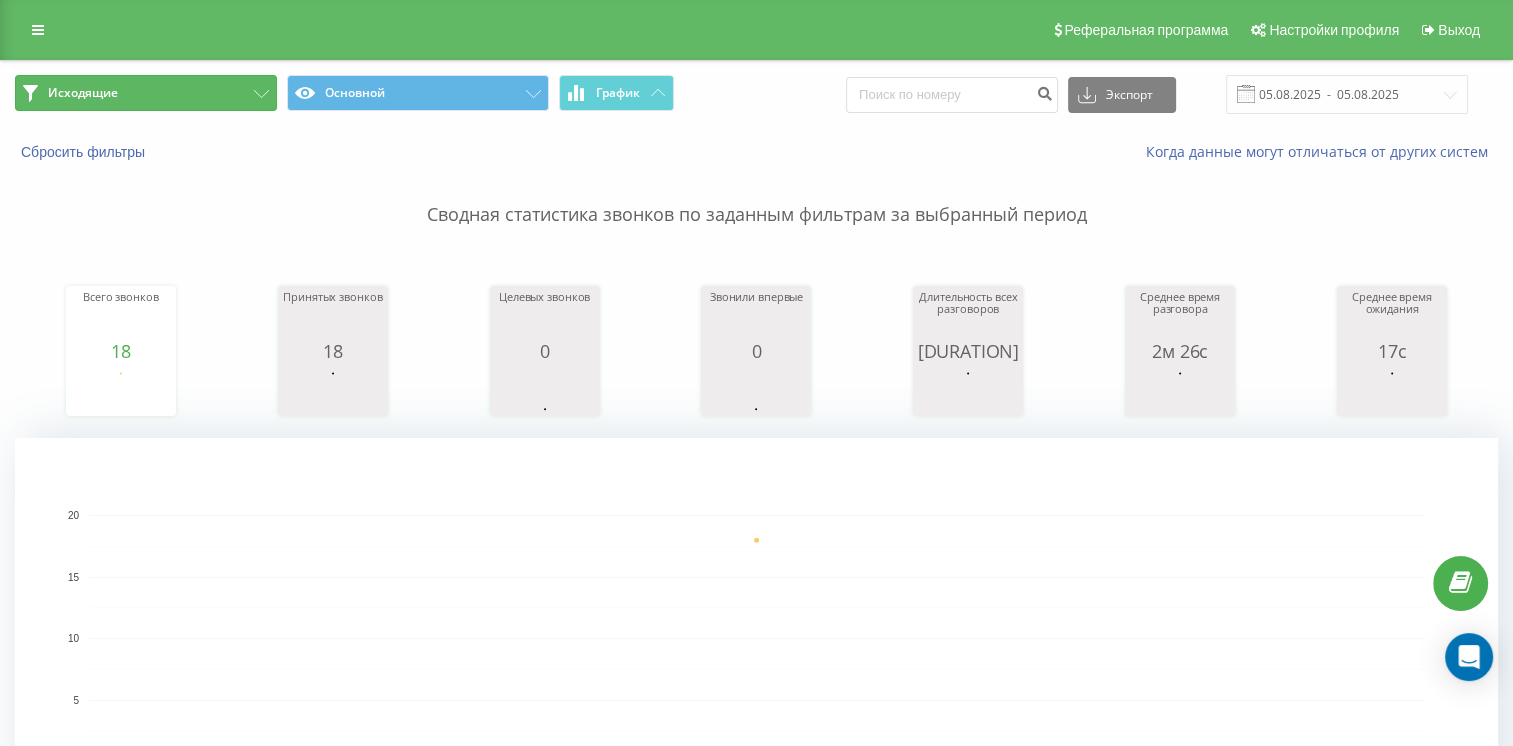 click on "Исходящие" at bounding box center (146, 93) 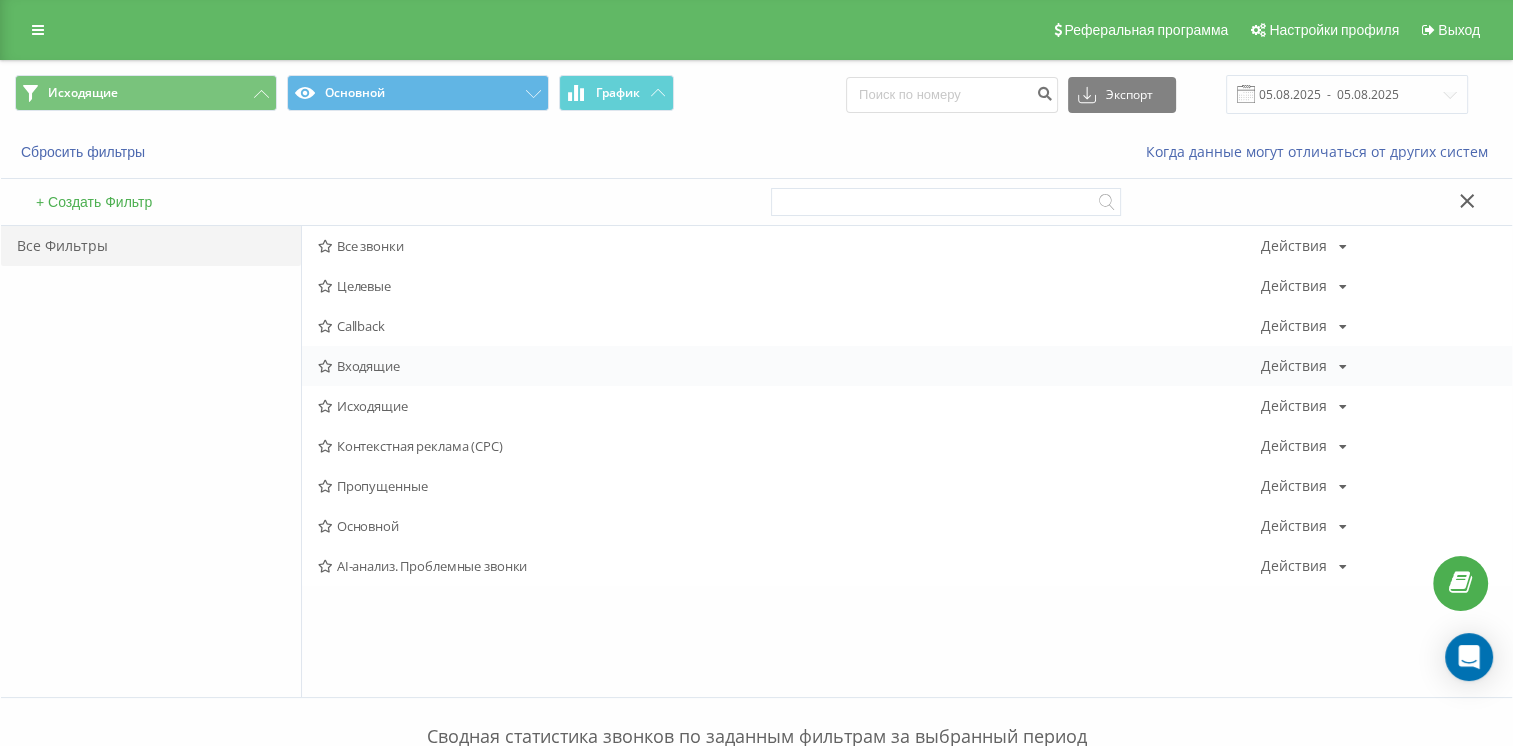 click on "Входящие Действия Редактировать Копировать Удалить По умолчанию Поделиться" at bounding box center (907, 366) 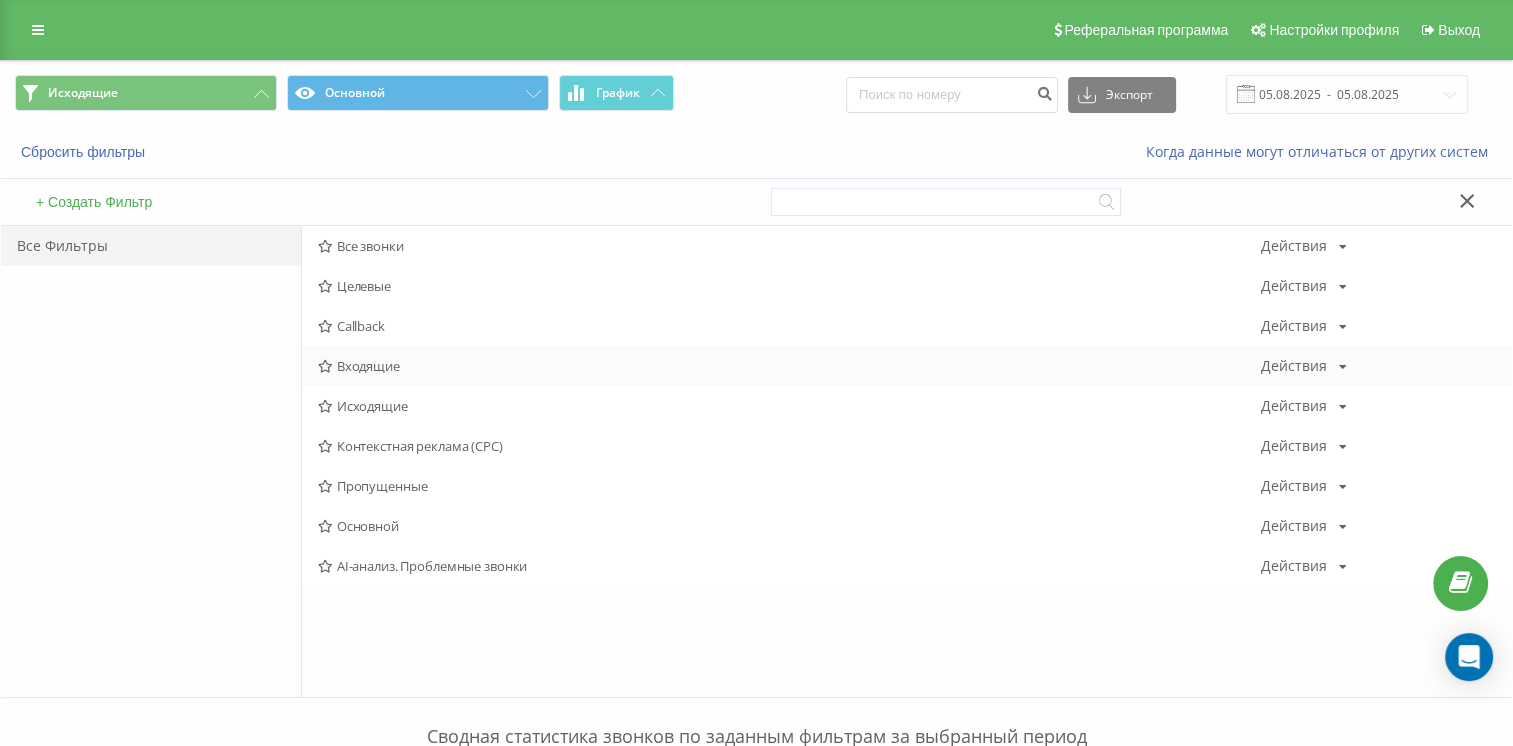 click on "Входящие Действия Редактировать Копировать Удалить По умолчанию Поделиться" at bounding box center (907, 366) 